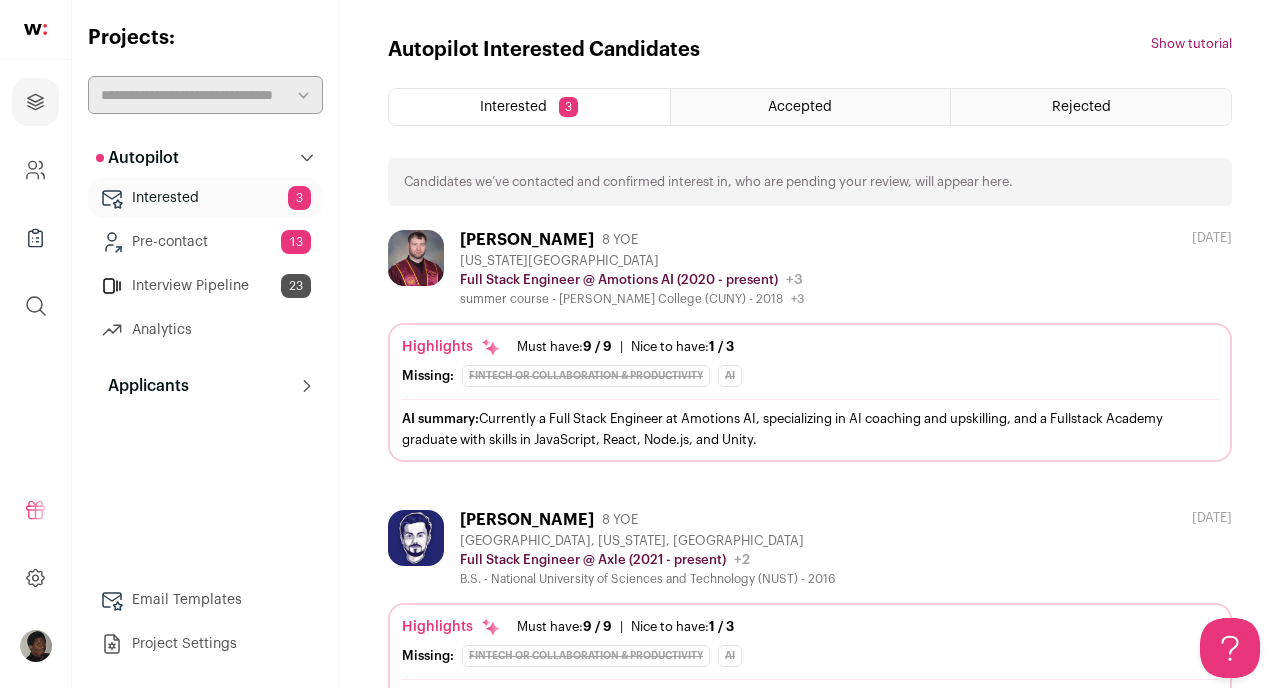 scroll, scrollTop: 0, scrollLeft: 0, axis: both 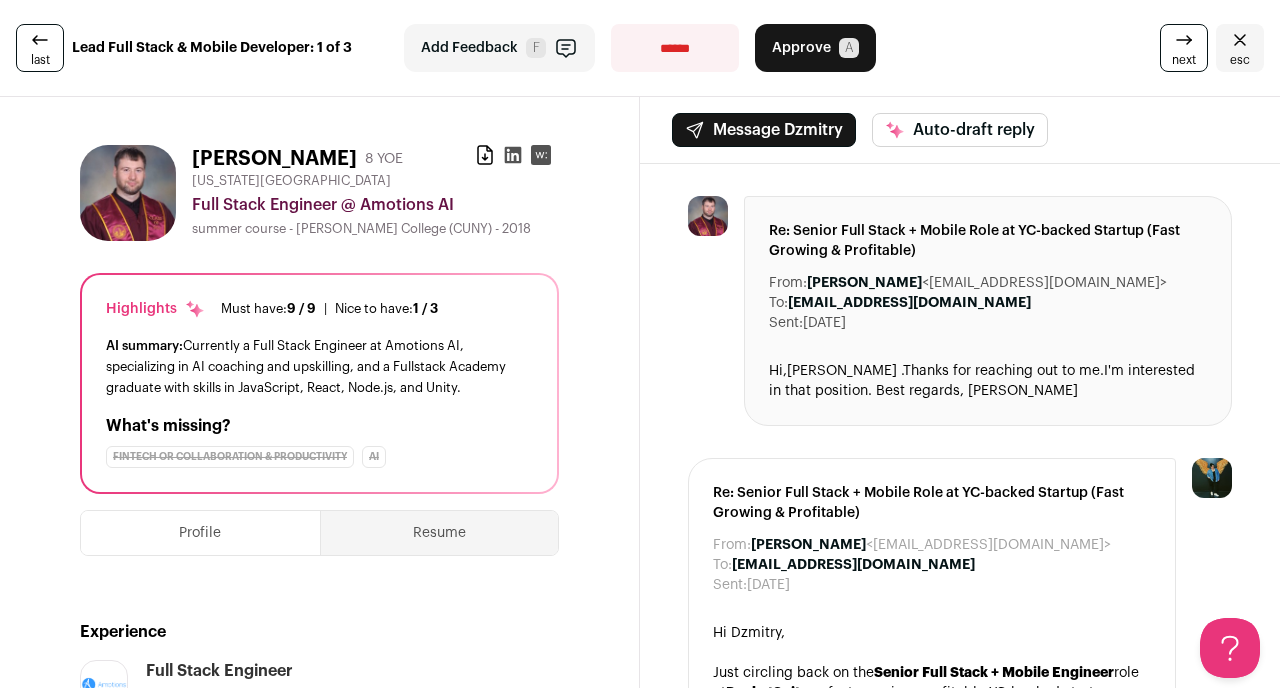 click 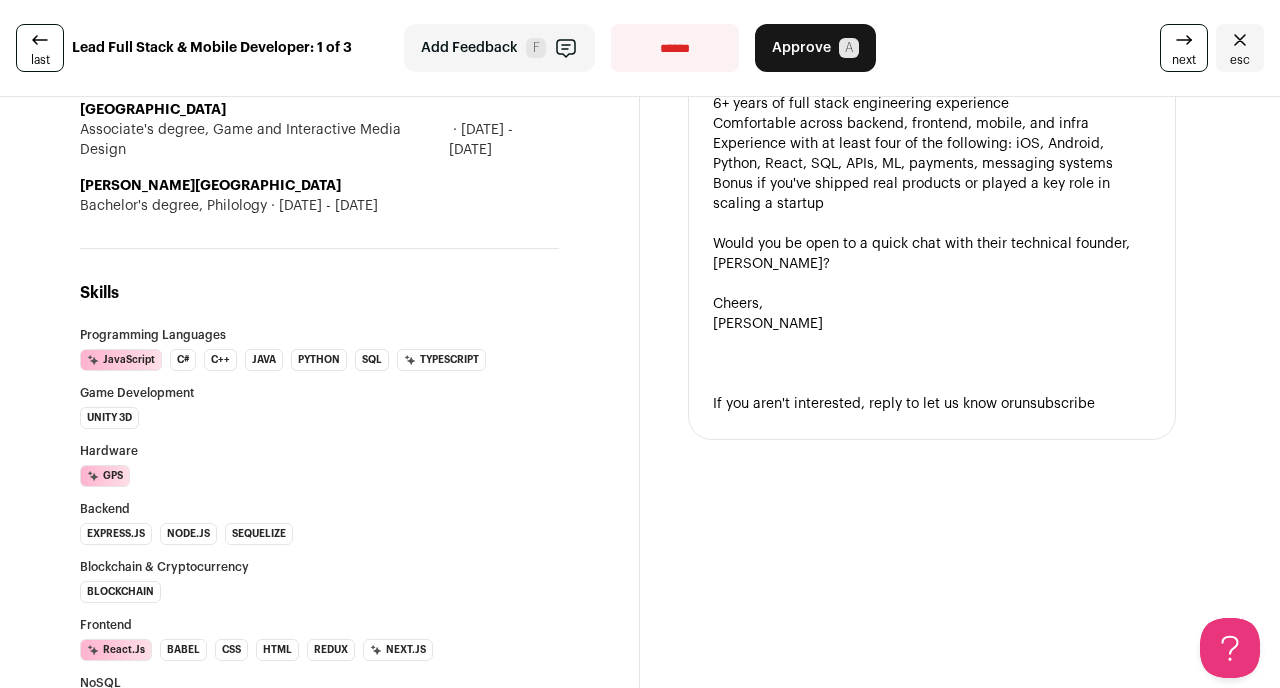 scroll, scrollTop: 1514, scrollLeft: 0, axis: vertical 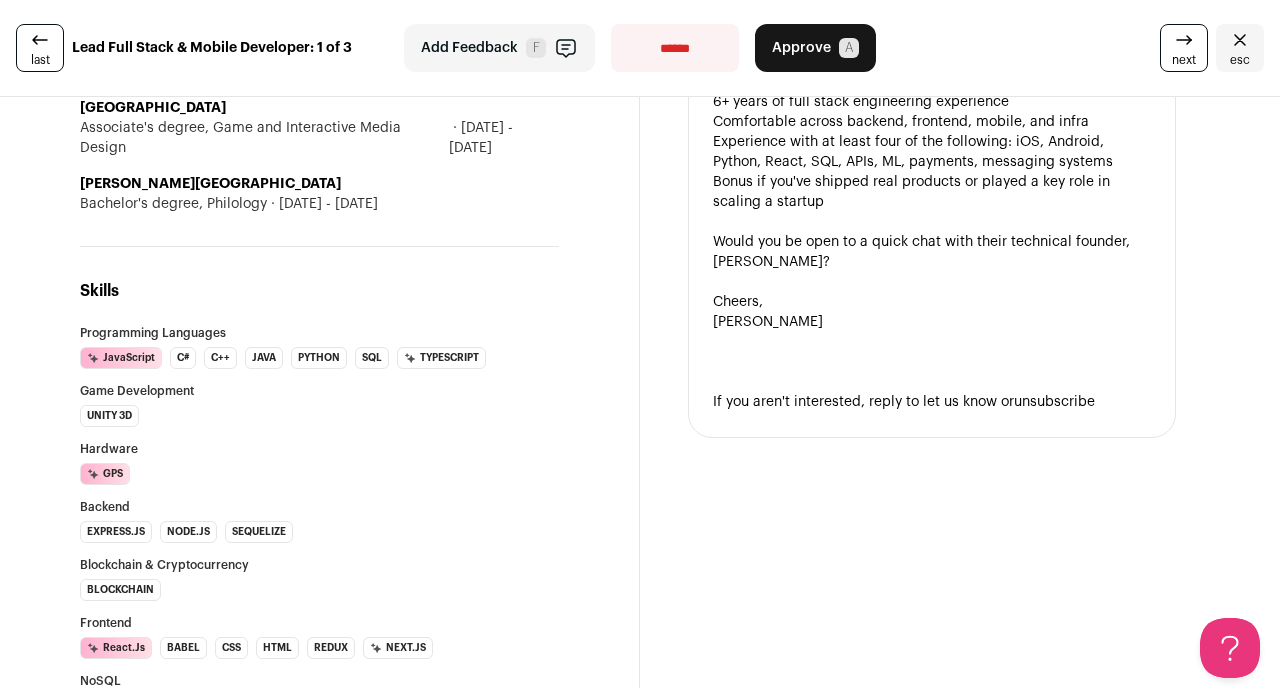 click at bounding box center [932, 62] 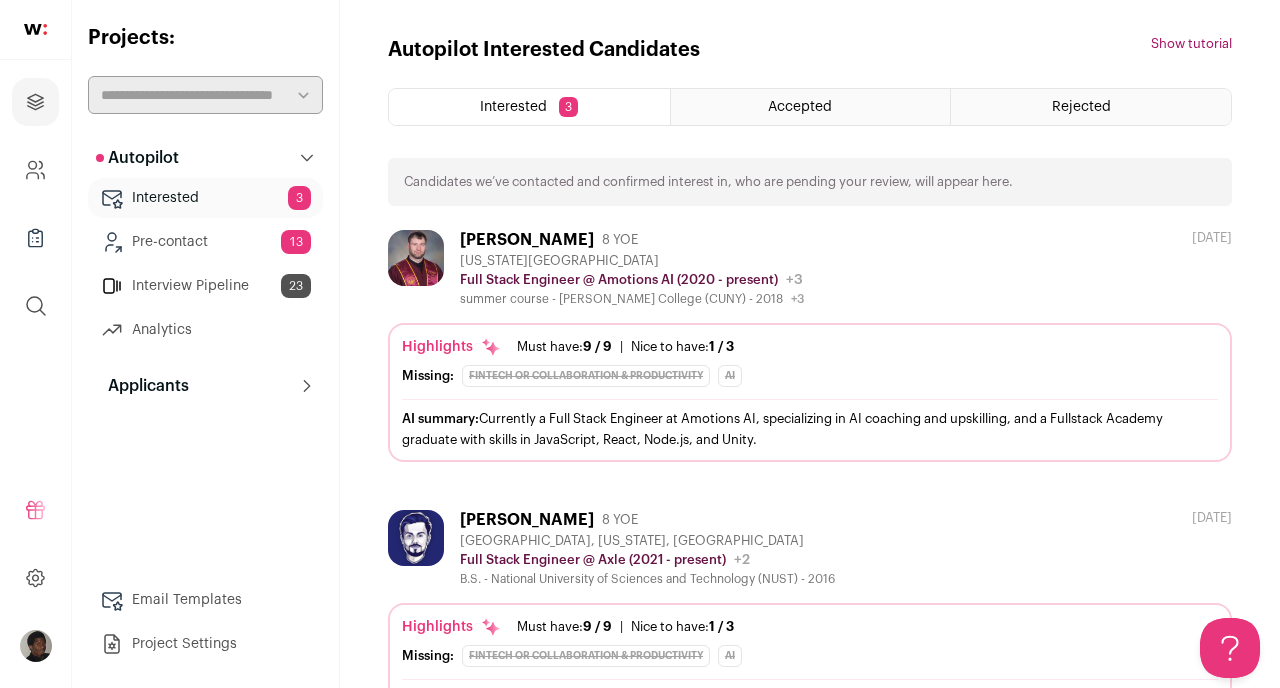 scroll, scrollTop: 0, scrollLeft: 0, axis: both 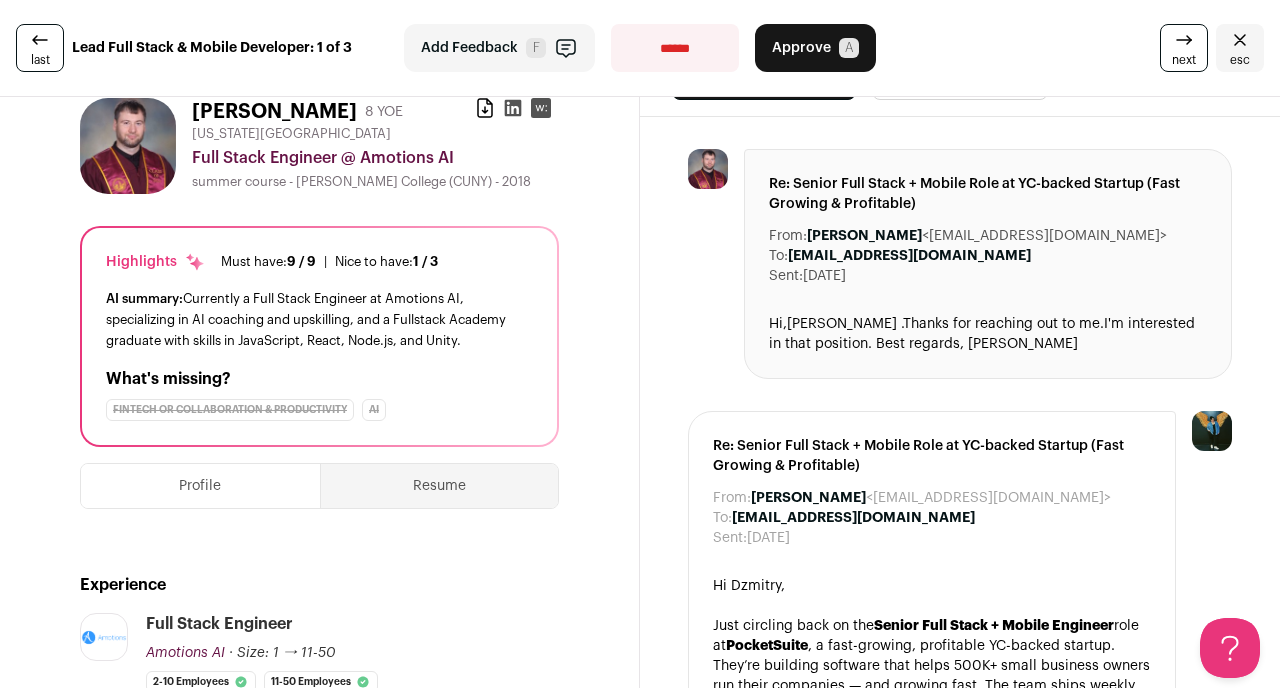 click on "Resume" at bounding box center [440, 486] 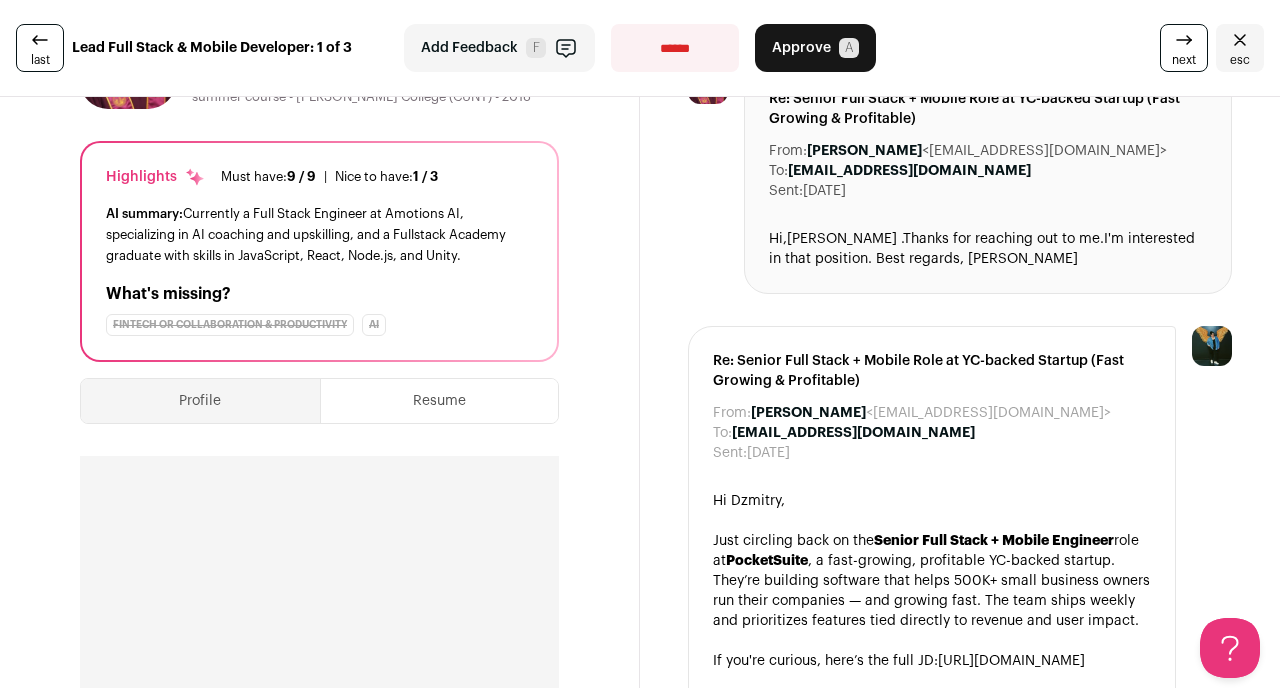 scroll, scrollTop: 0, scrollLeft: 0, axis: both 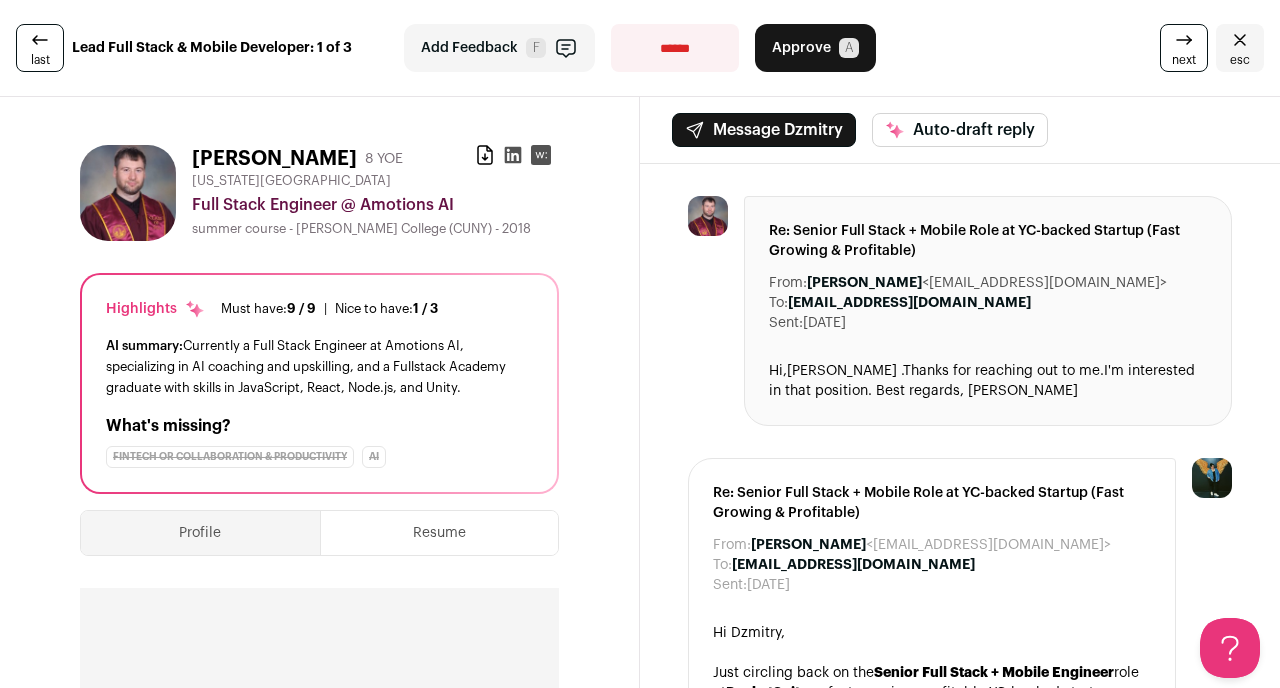 click on "esc" at bounding box center [1240, 60] 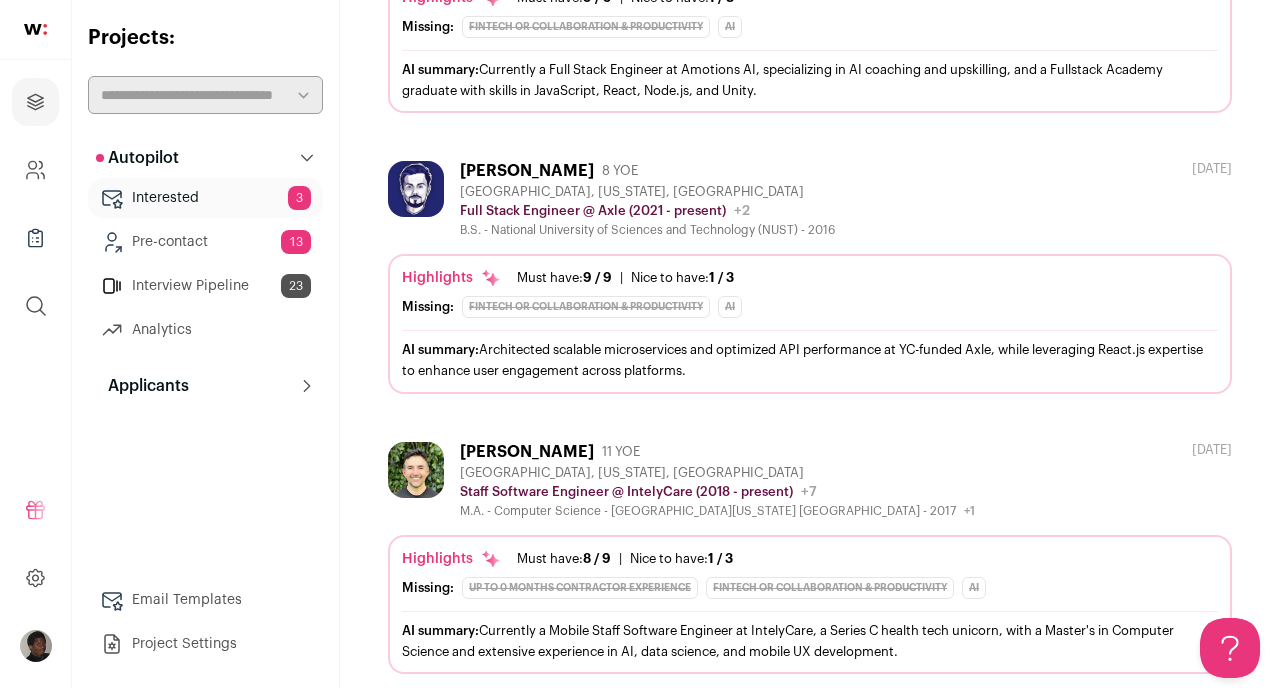 scroll, scrollTop: 371, scrollLeft: 0, axis: vertical 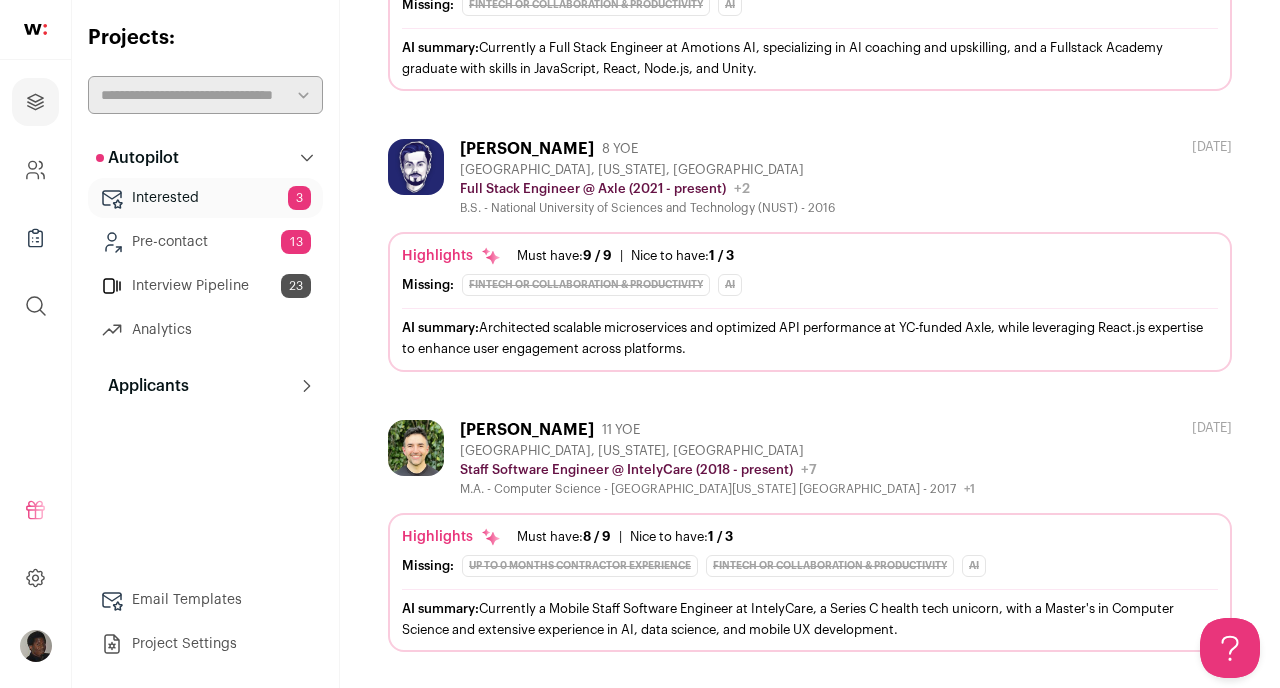 click on "[PERSON_NAME]" at bounding box center [527, 430] 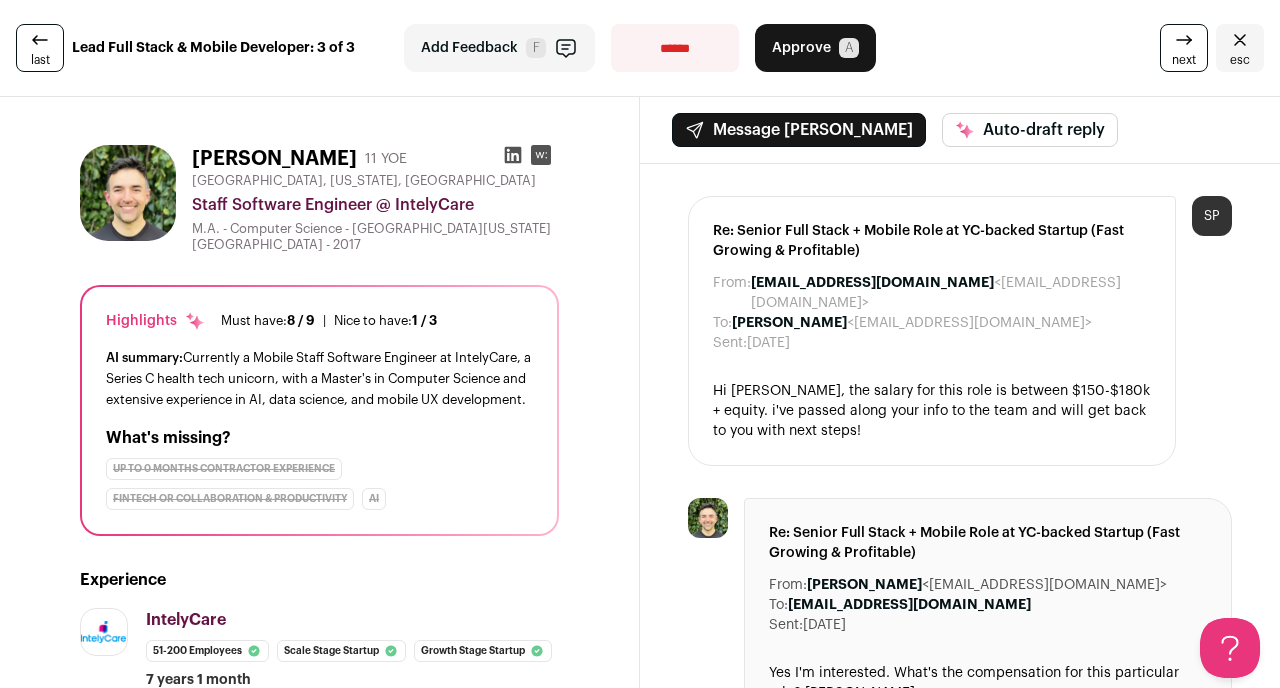 scroll, scrollTop: 0, scrollLeft: 0, axis: both 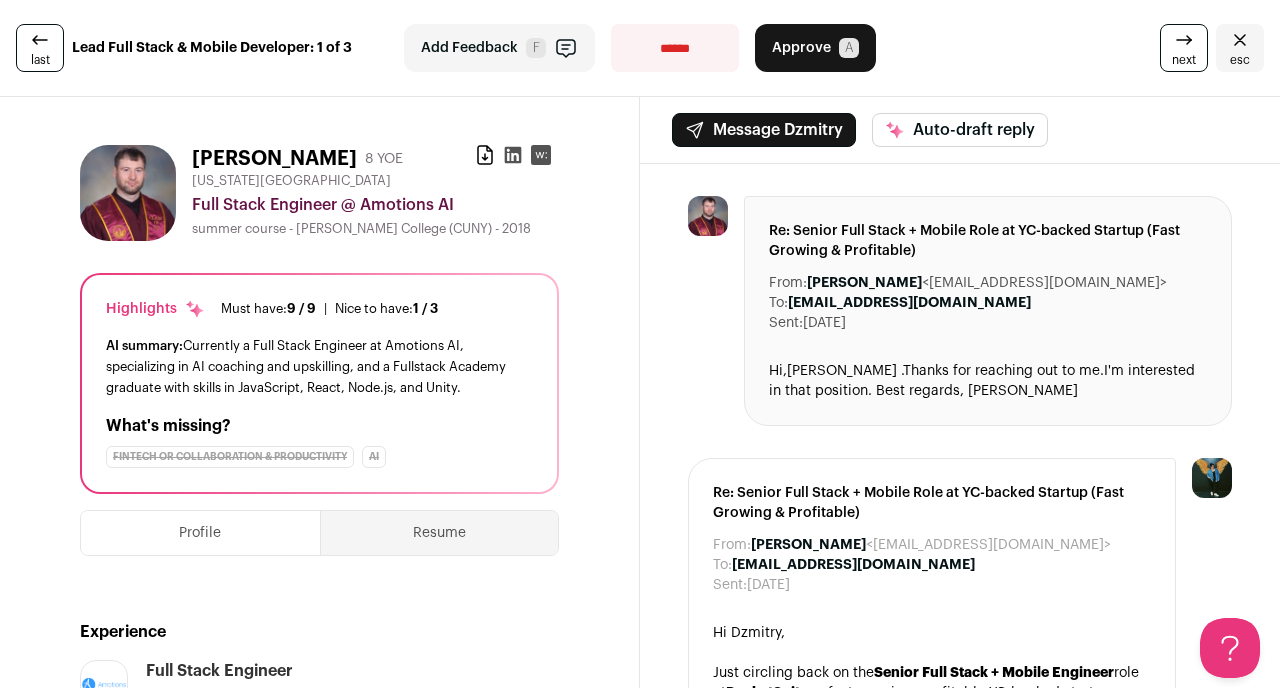 click on "next" at bounding box center (1184, 60) 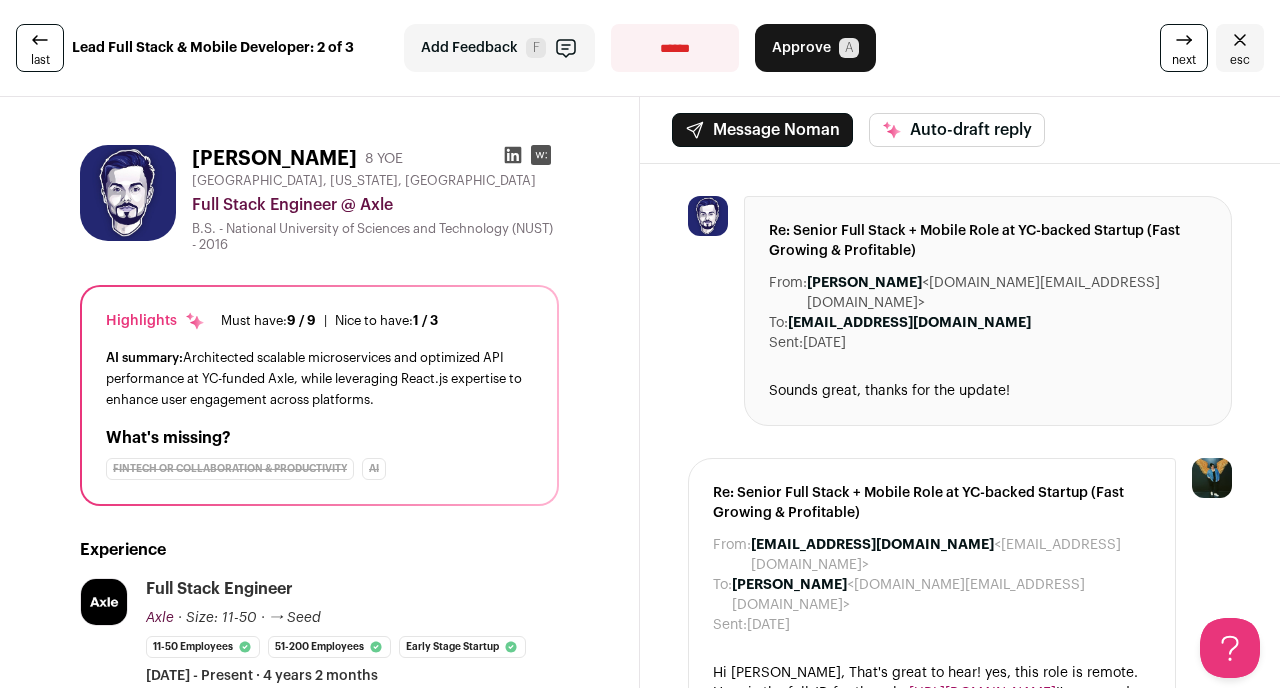 scroll, scrollTop: 0, scrollLeft: 0, axis: both 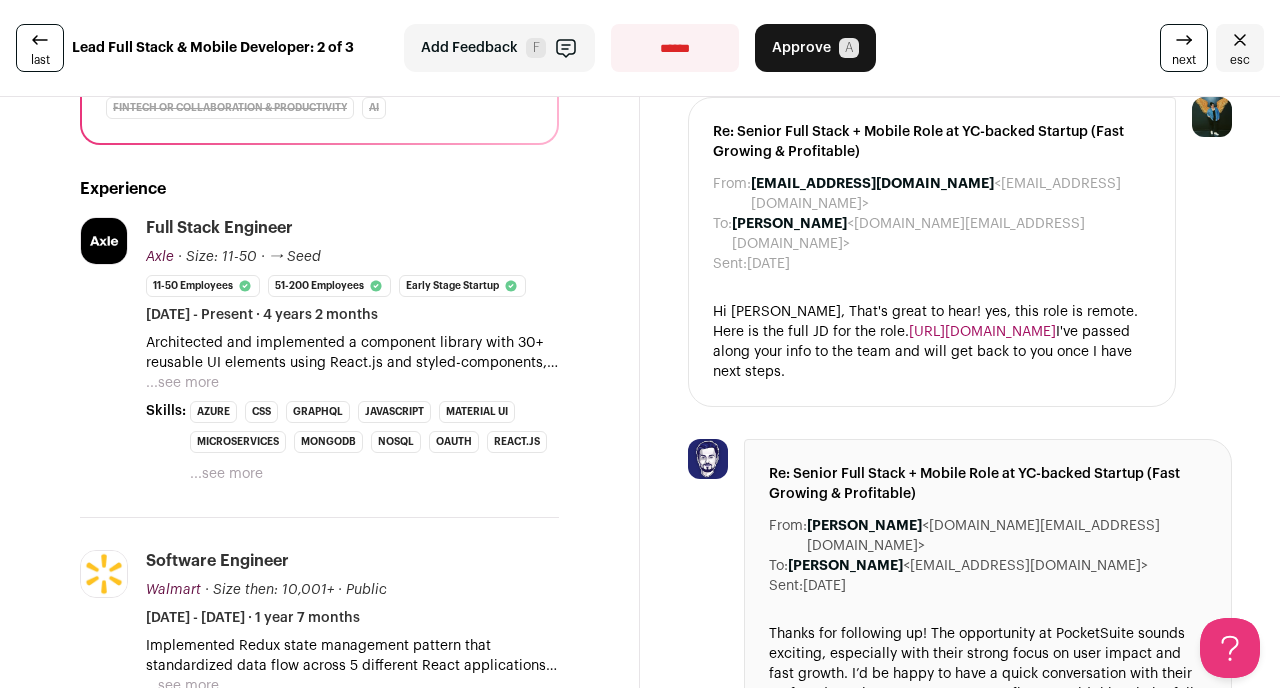 click on "...see more" at bounding box center [182, 383] 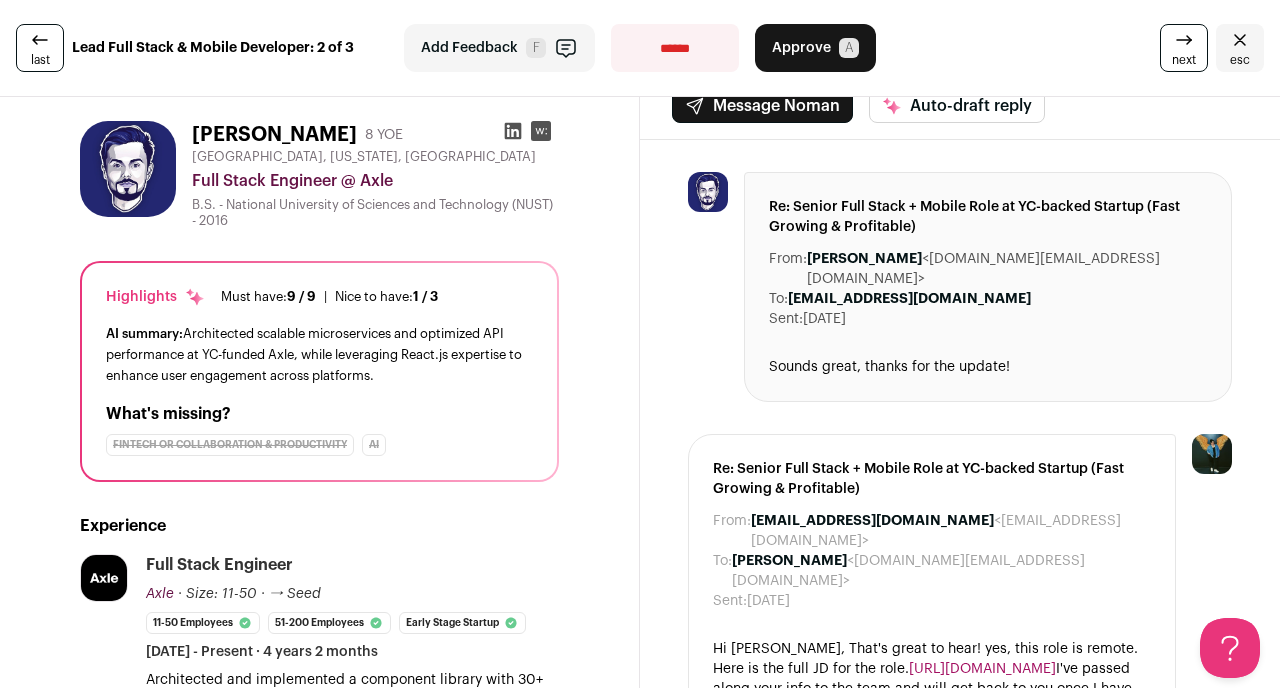 scroll, scrollTop: 0, scrollLeft: 0, axis: both 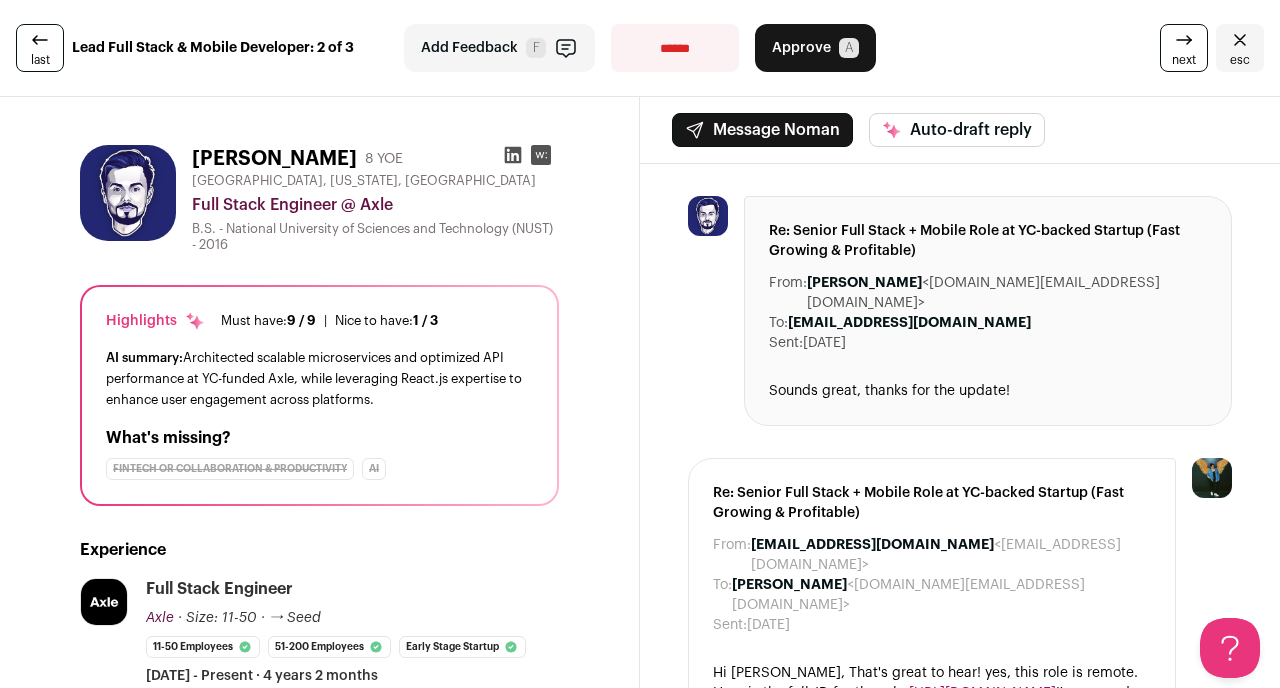 click on "**********" at bounding box center (675, 48) 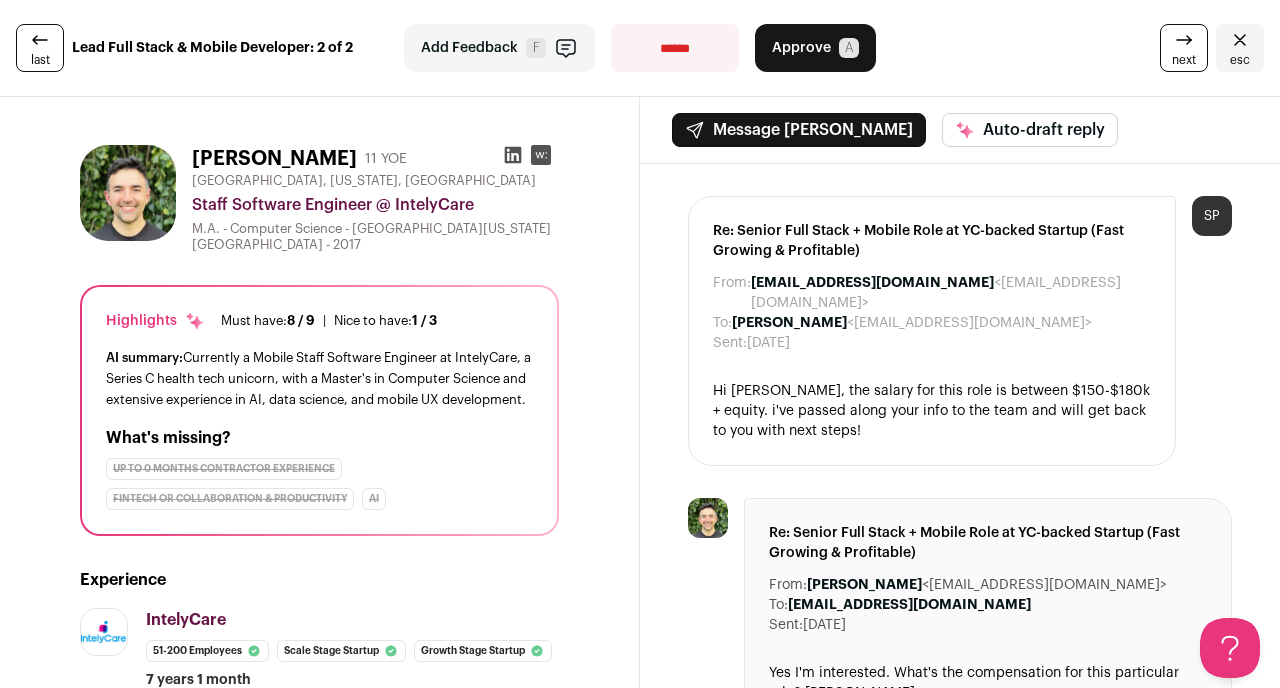 scroll, scrollTop: 0, scrollLeft: 0, axis: both 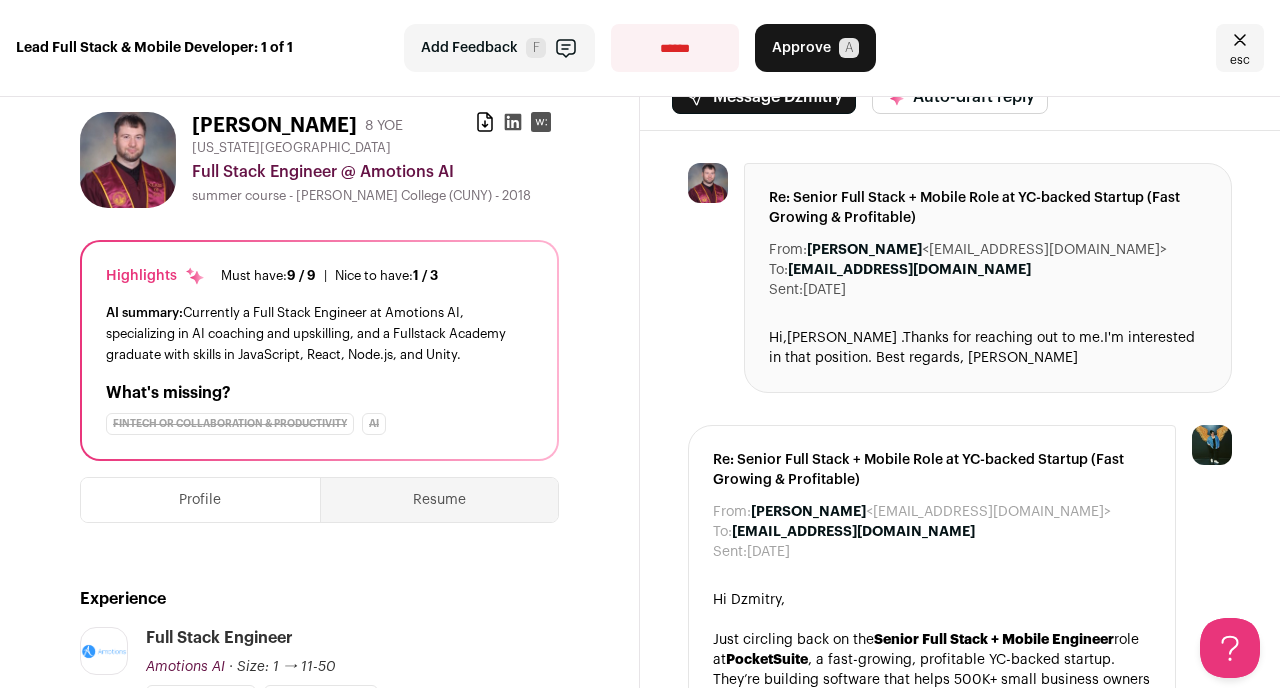 click on "**********" at bounding box center [675, 48] 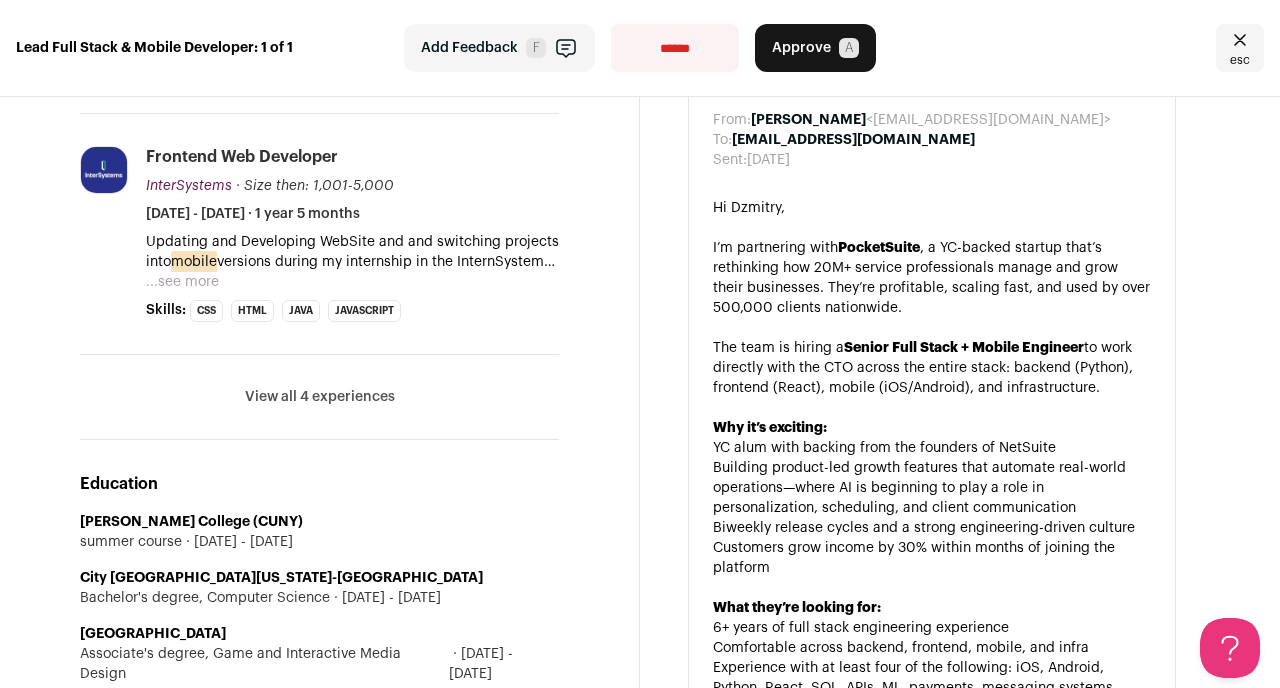 scroll, scrollTop: 0, scrollLeft: 0, axis: both 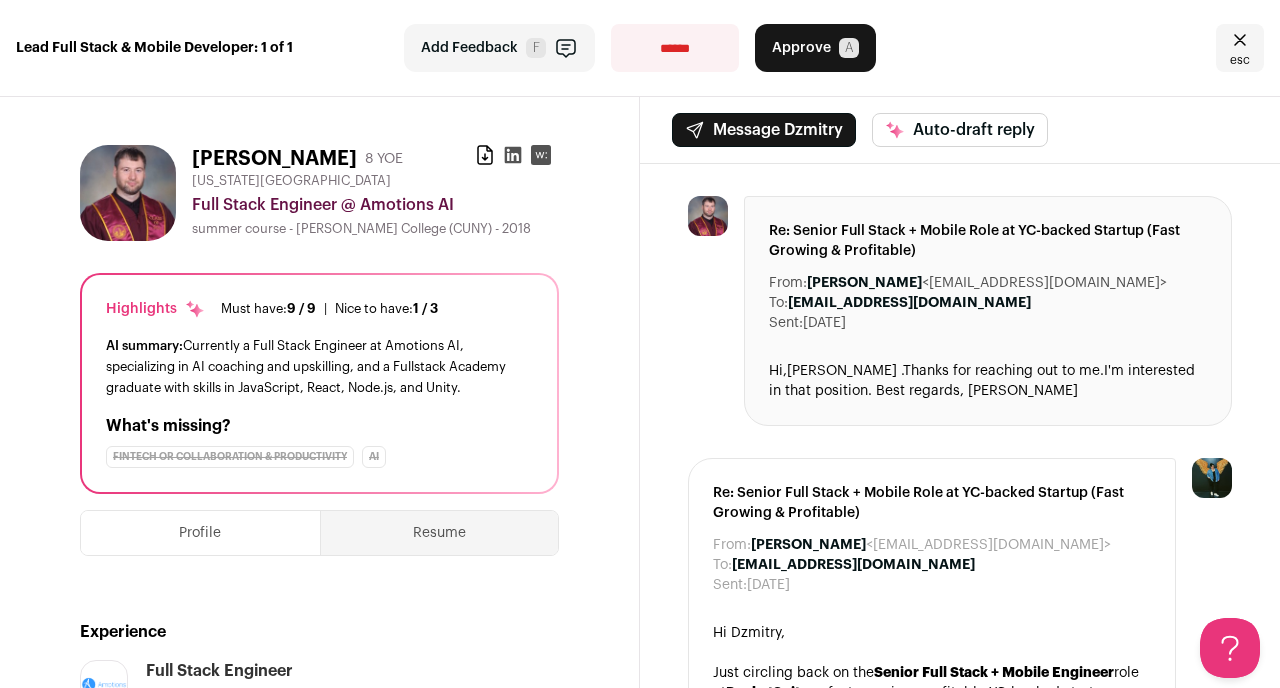 click on "**********" at bounding box center (675, 48) 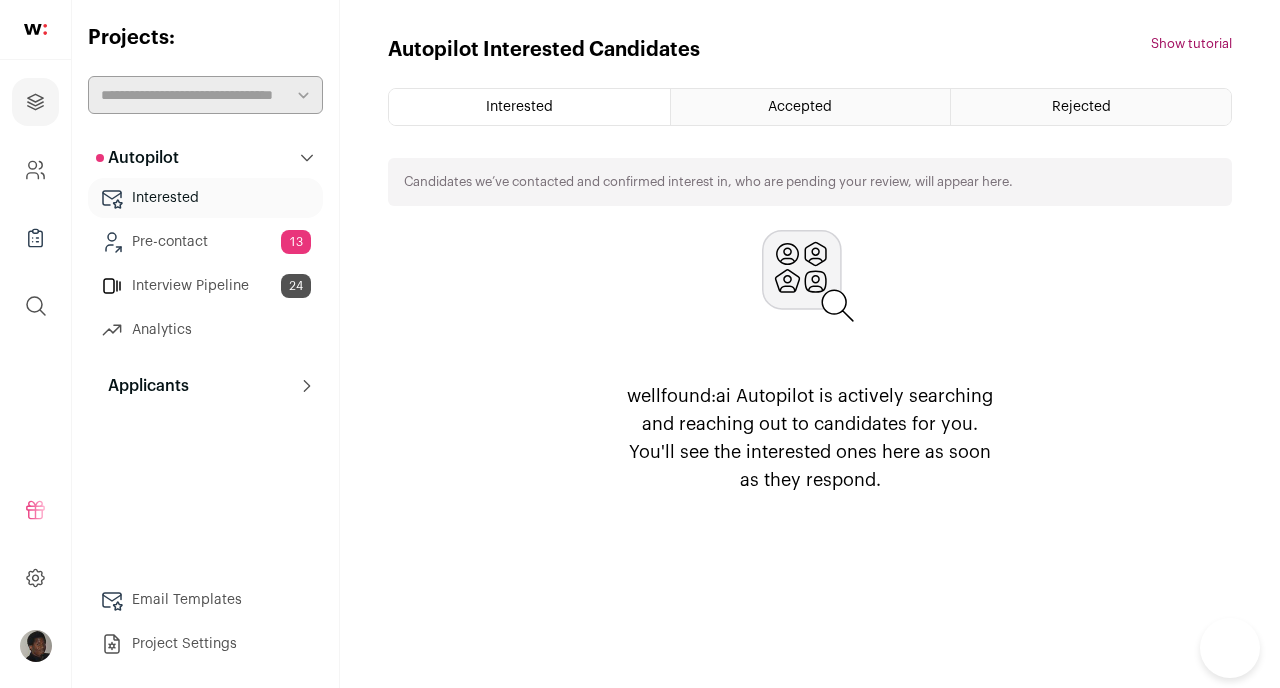 click on "Autopilot Interested Candidates
Hide tutorial
Show tutorial
Interested
Accepted
Rejected
Candidates we’ve contacted and confirmed interest in, who are pending your review, will appear here." at bounding box center (810, 344) 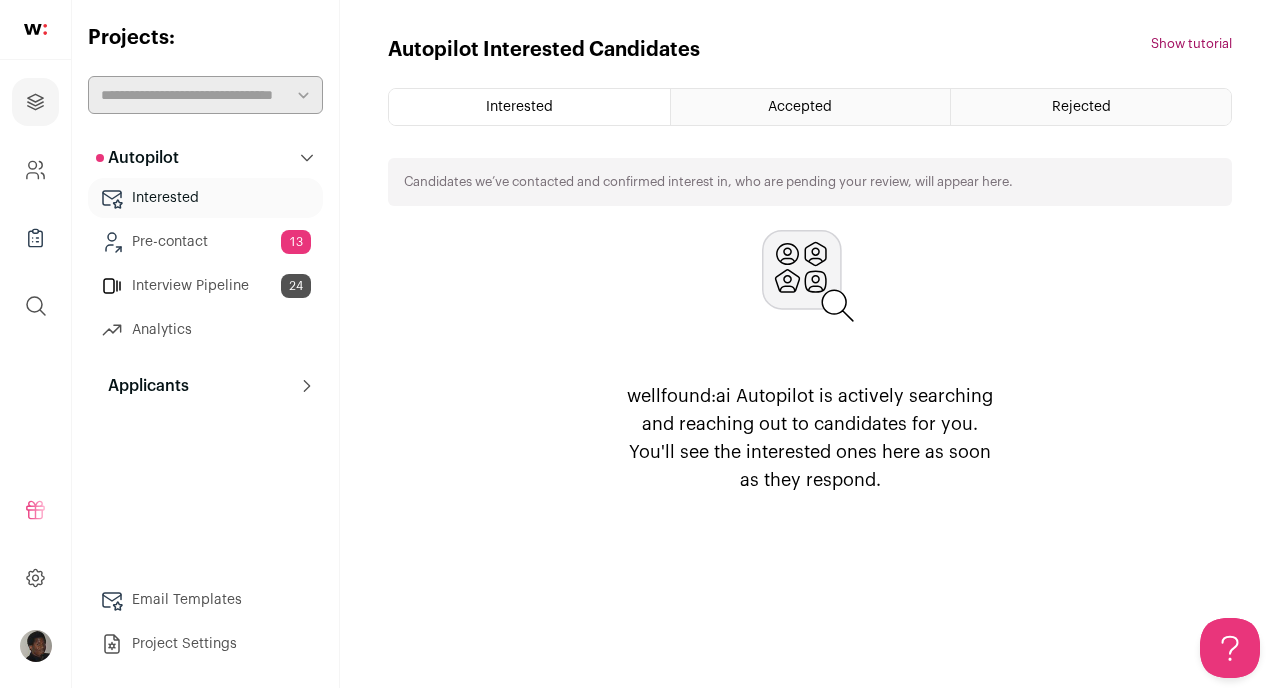 scroll, scrollTop: 0, scrollLeft: 0, axis: both 